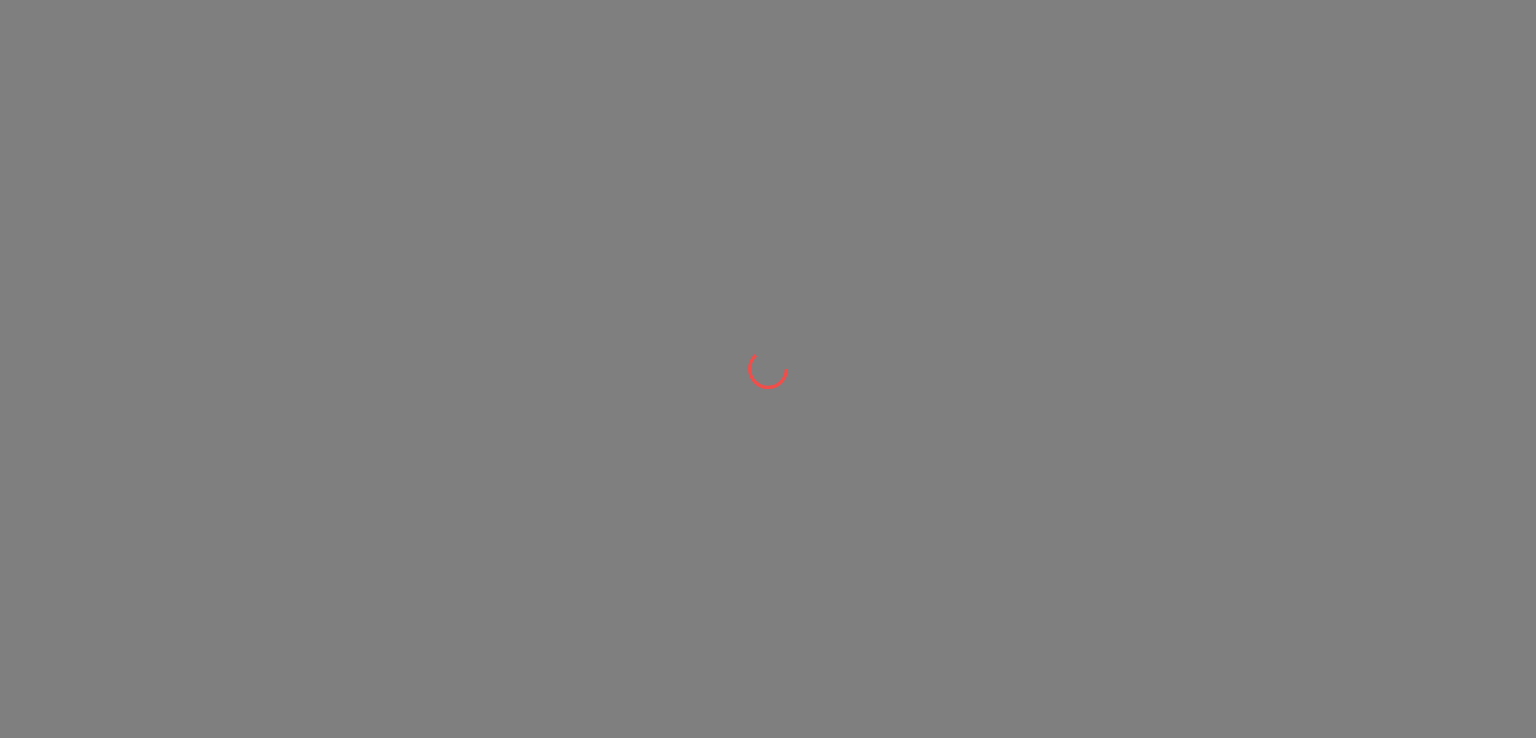 scroll, scrollTop: 0, scrollLeft: 0, axis: both 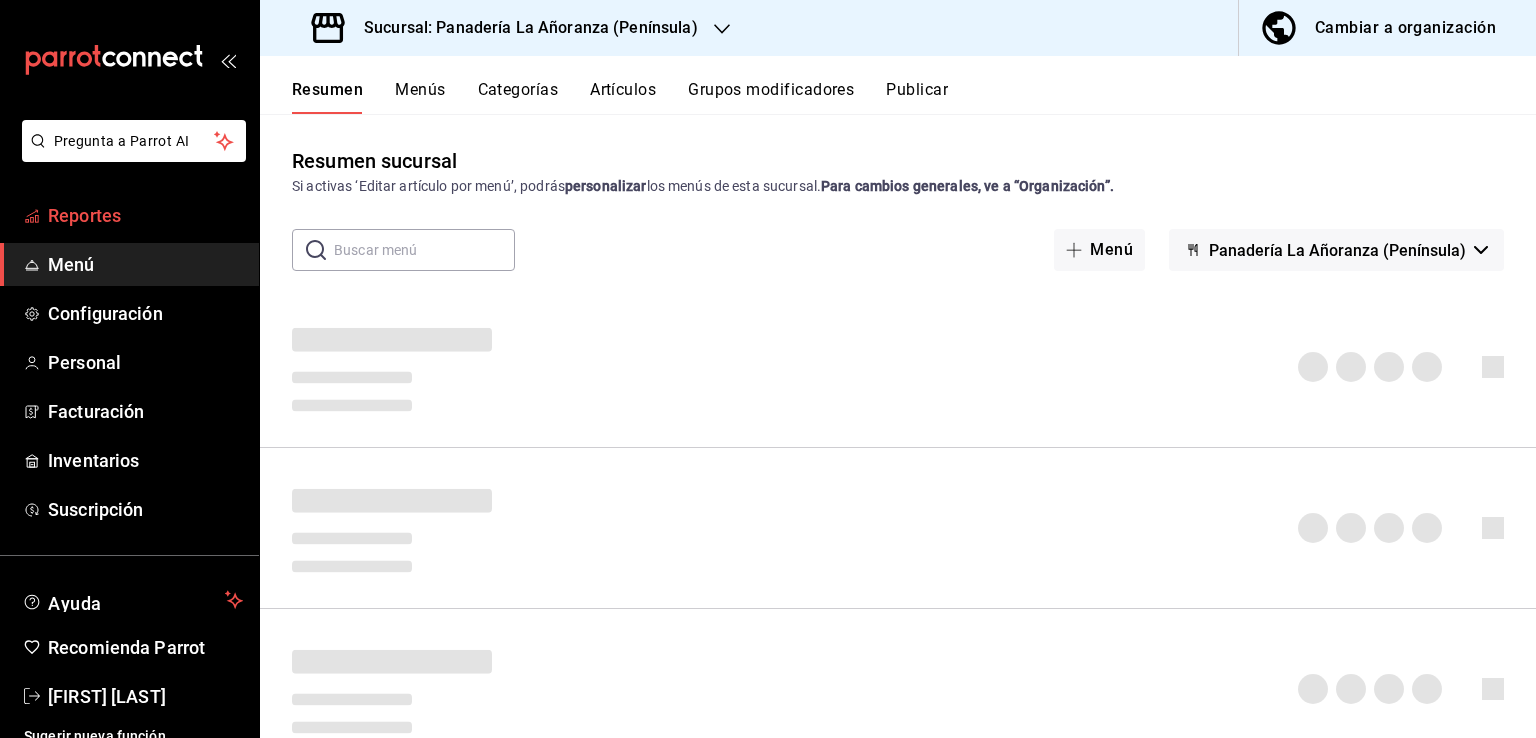 click on "Reportes" at bounding box center (145, 215) 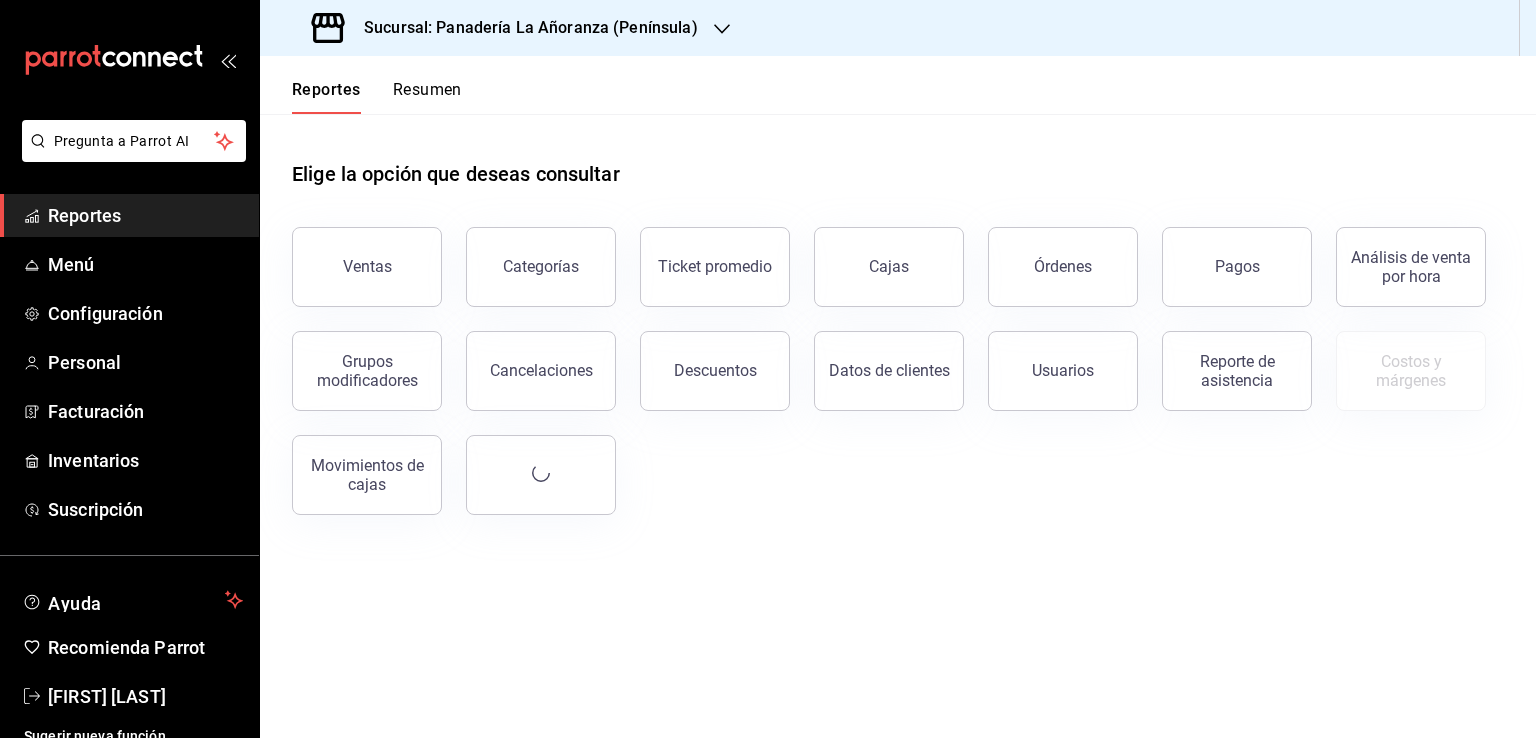 click on "Órdenes" at bounding box center [1063, 266] 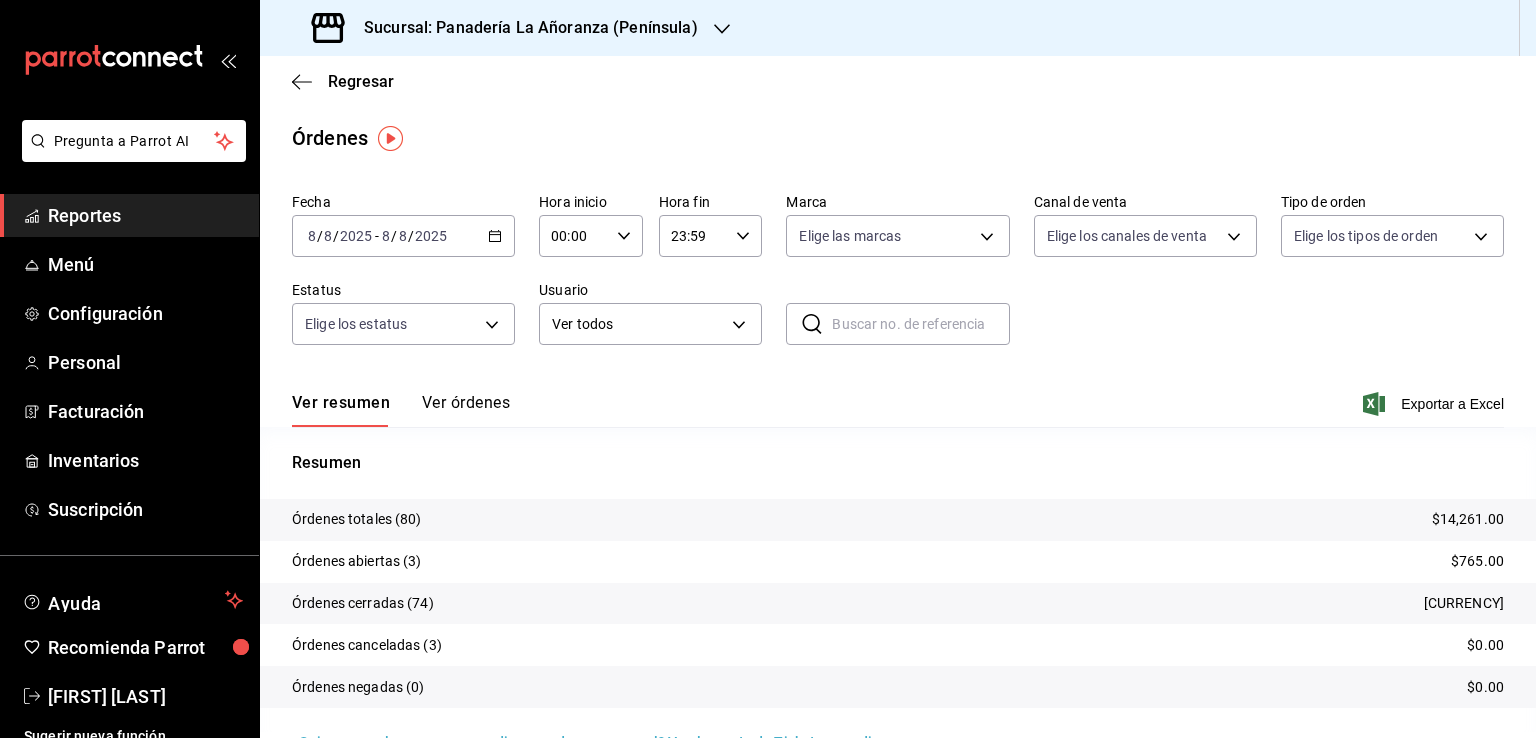 click on "Sucursal: Panadería La Añoranza (Península)" at bounding box center (507, 28) 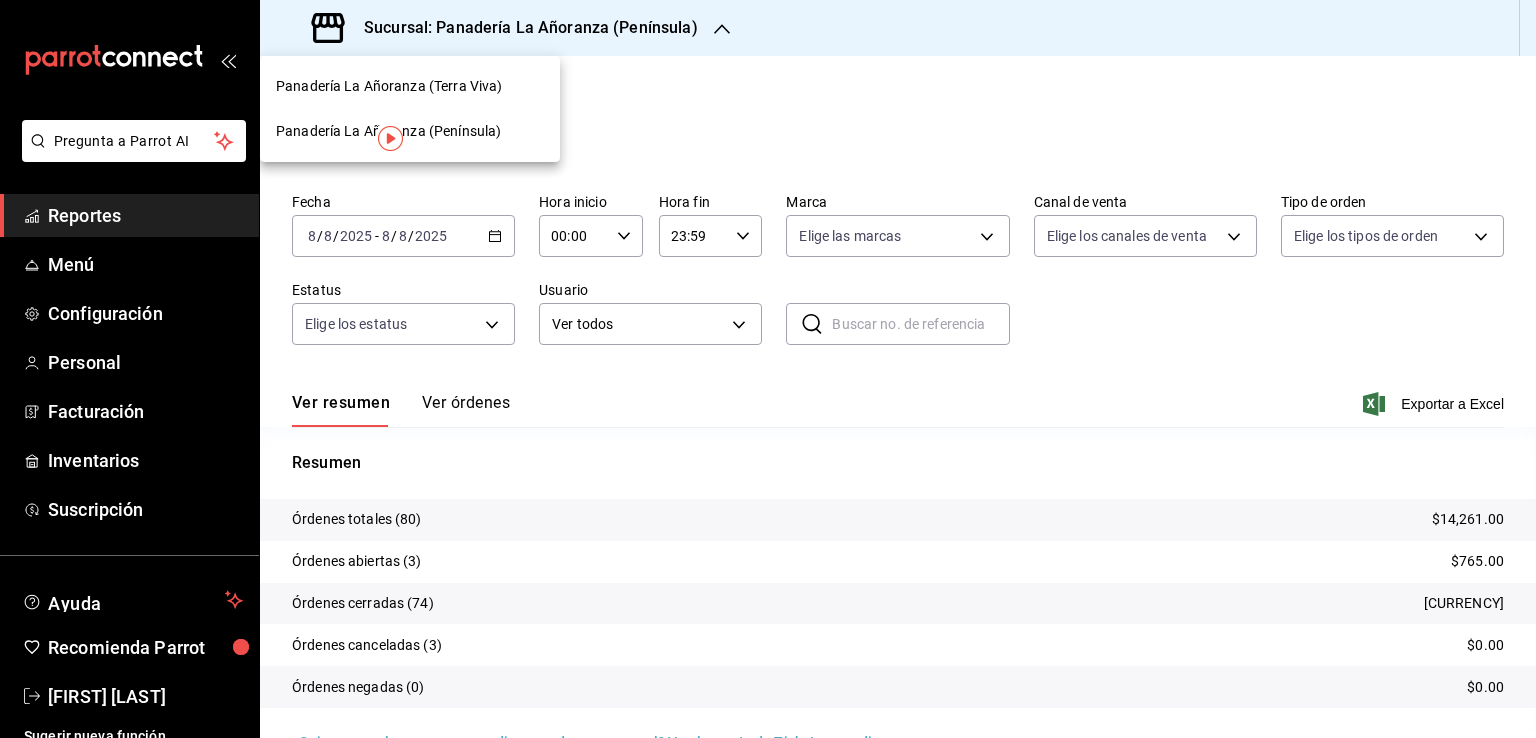 click on "Panadería La Añoranza (Terra Viva)" at bounding box center [389, 86] 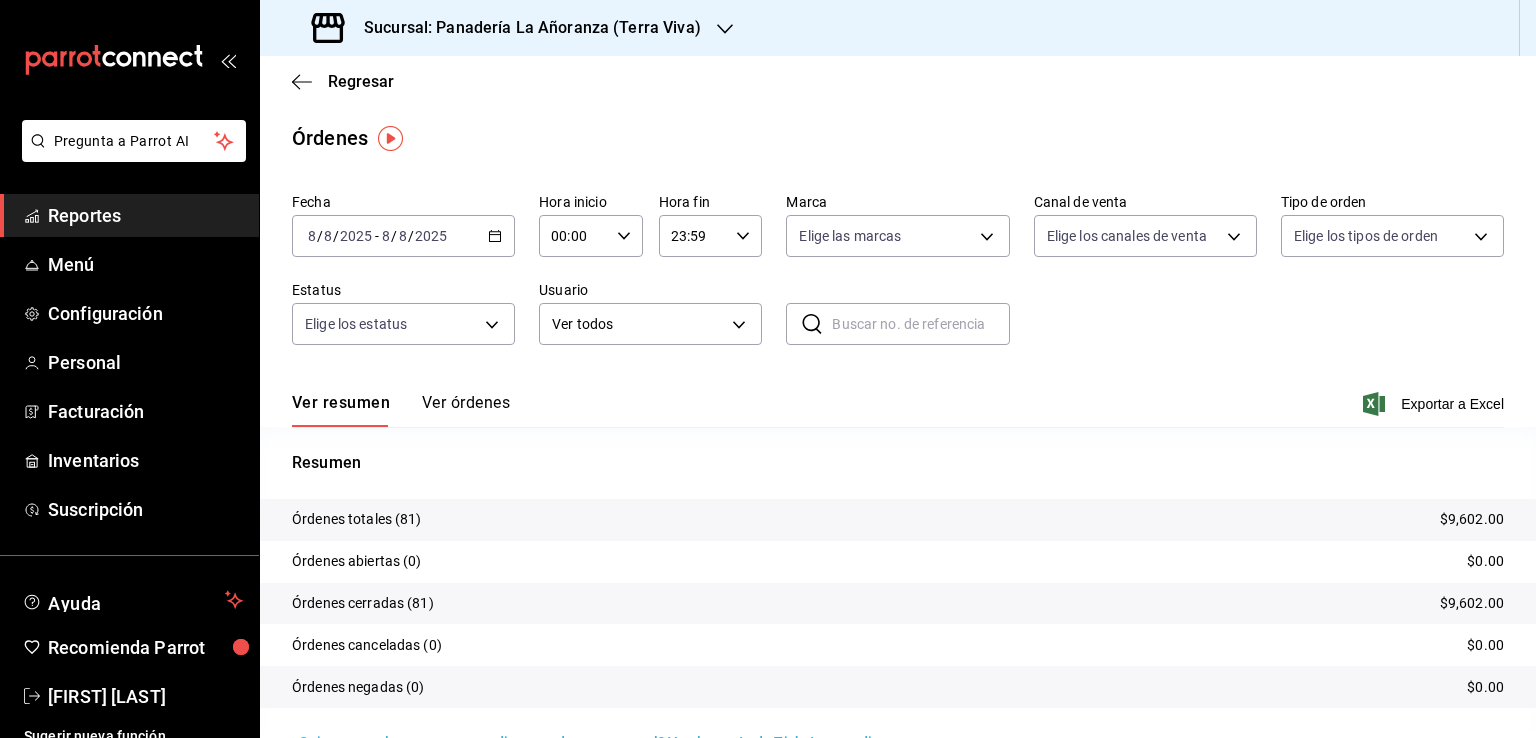 click on "2025" at bounding box center (431, 236) 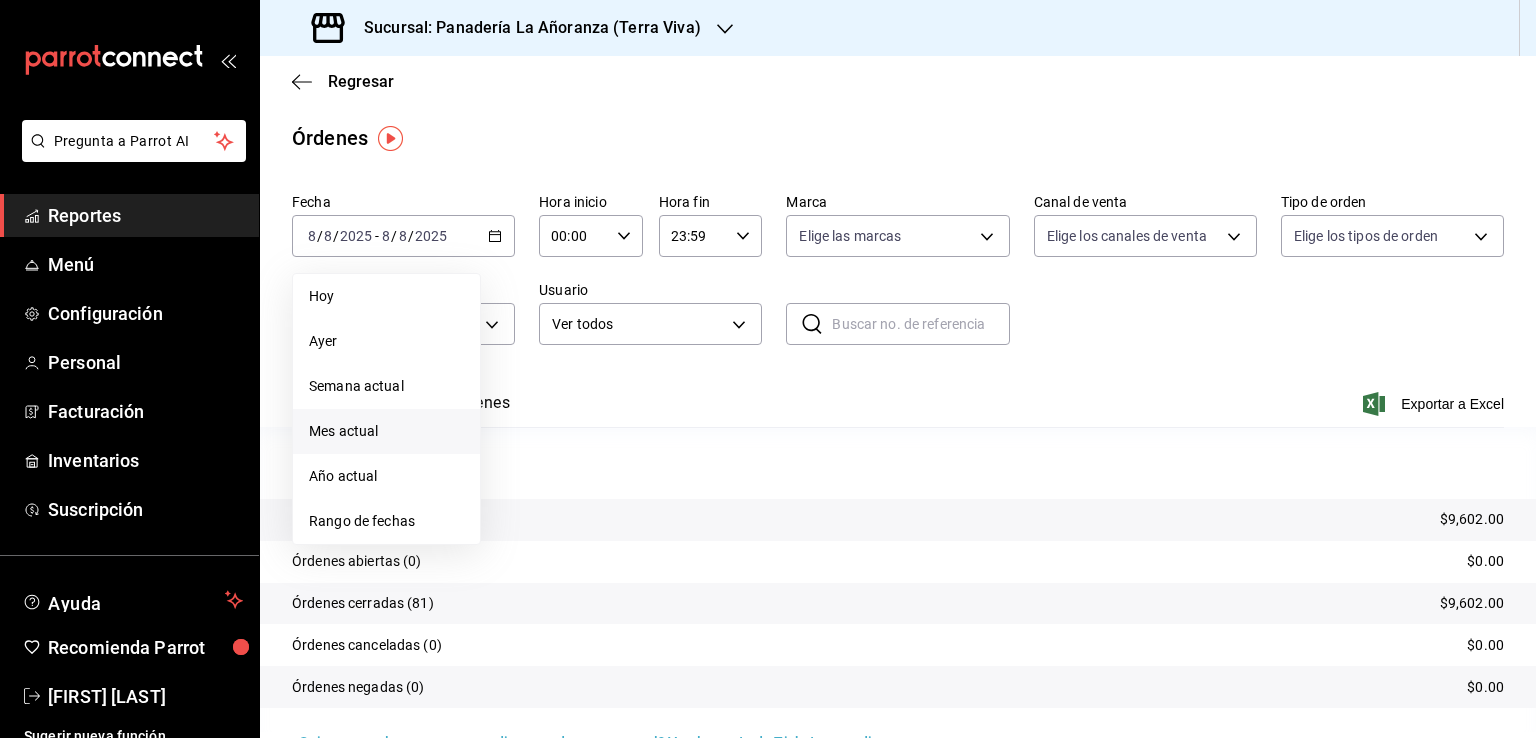 click on "Mes actual" at bounding box center (386, 431) 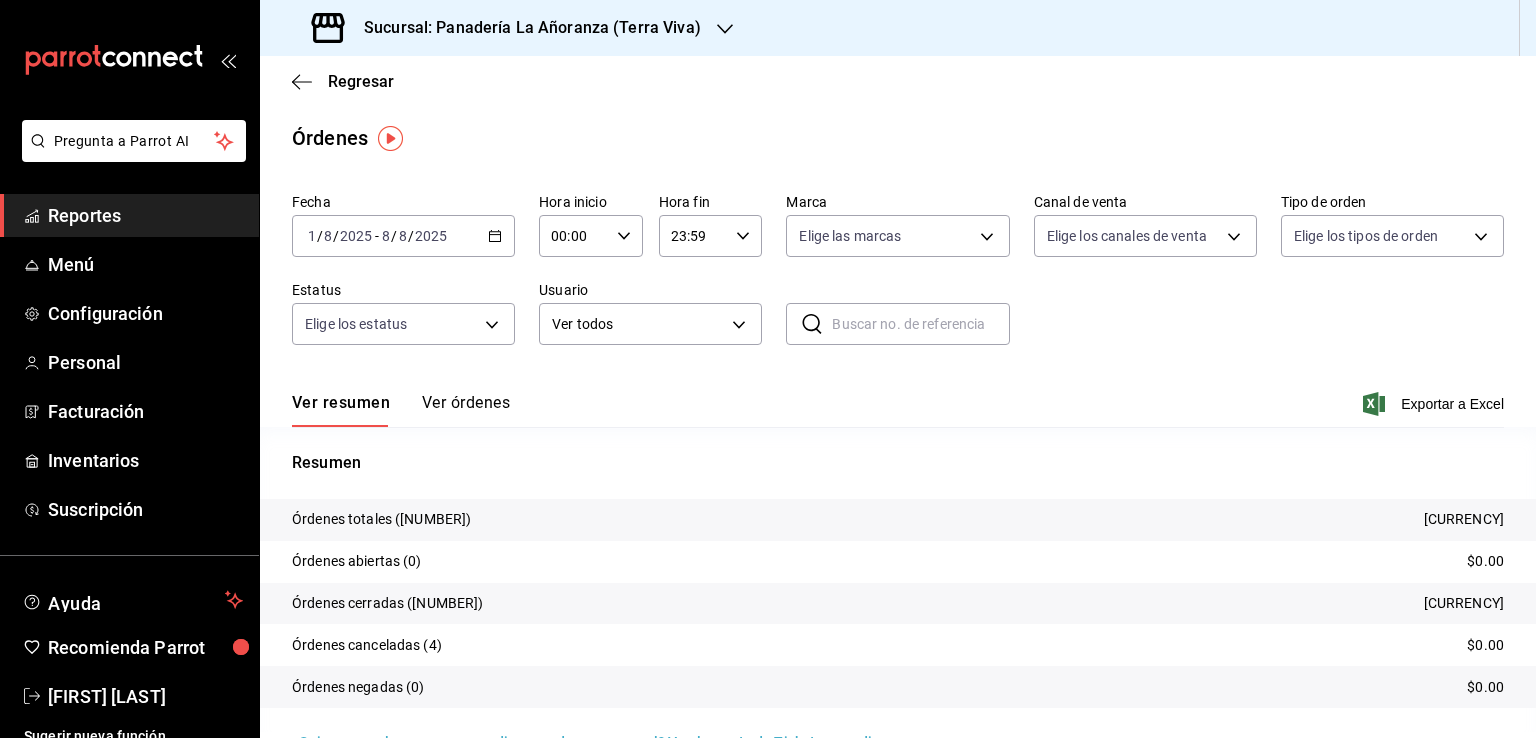 click on "Sucursal: Panadería La Añoranza (Terra Viva)" at bounding box center (524, 28) 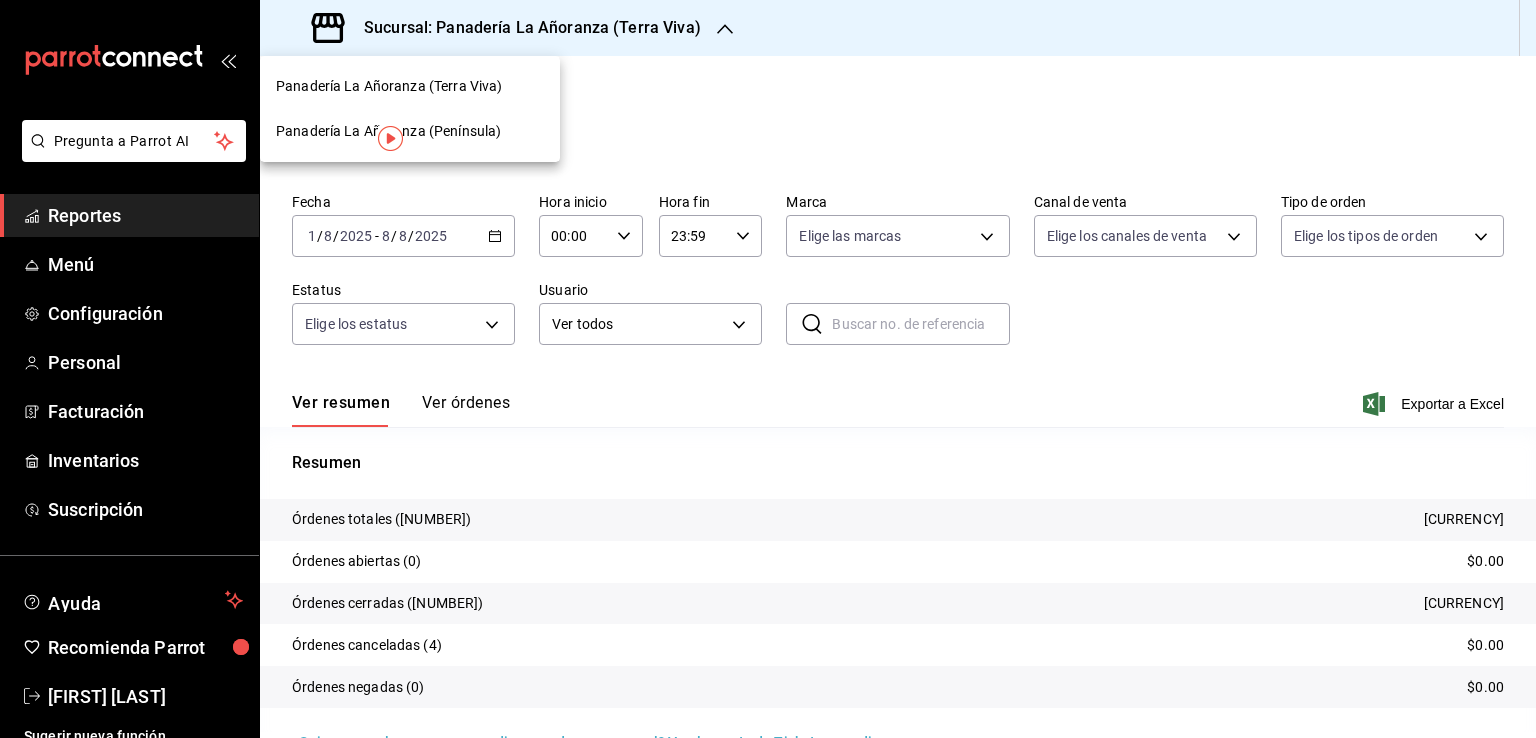 click on "Panadería La Añoranza (Península)" at bounding box center (388, 131) 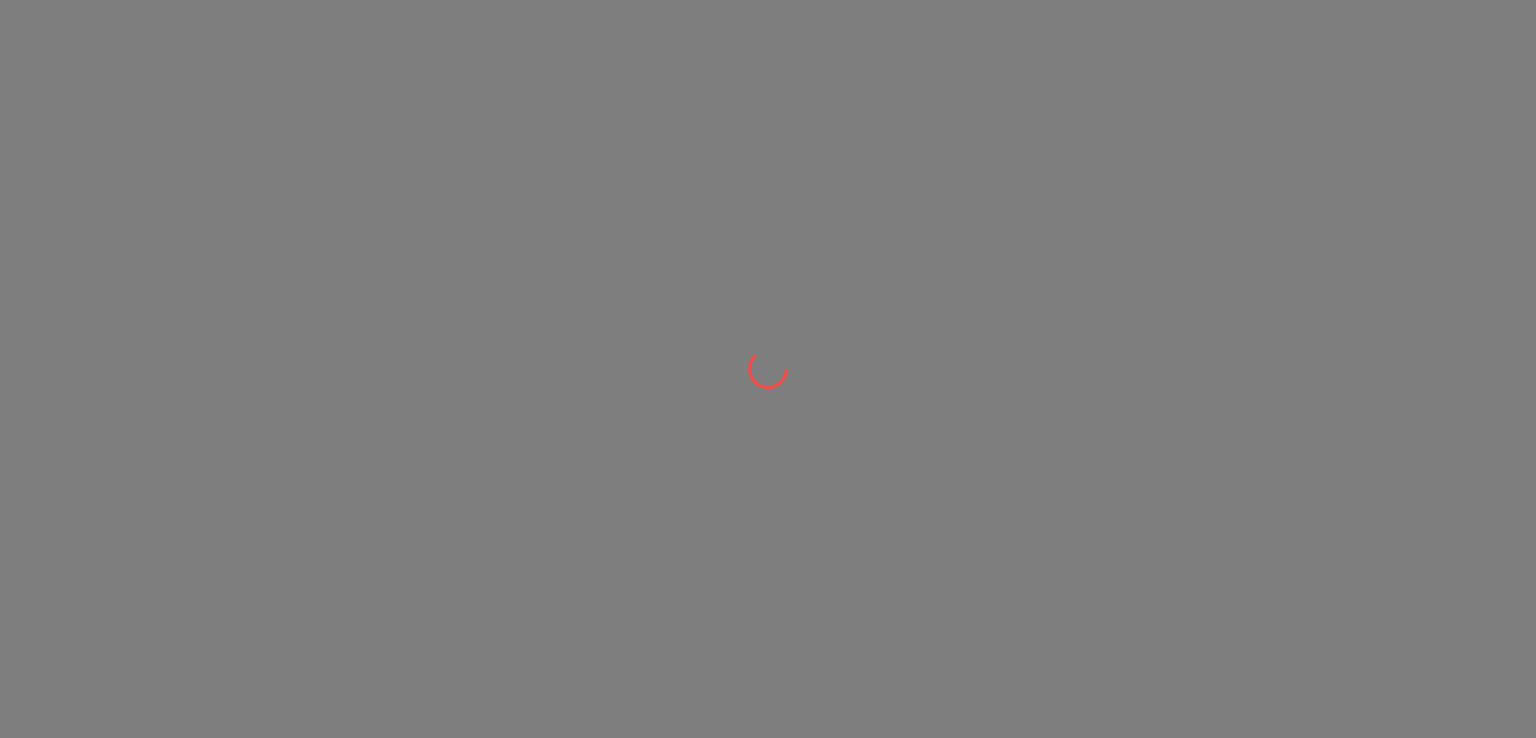 scroll, scrollTop: 0, scrollLeft: 0, axis: both 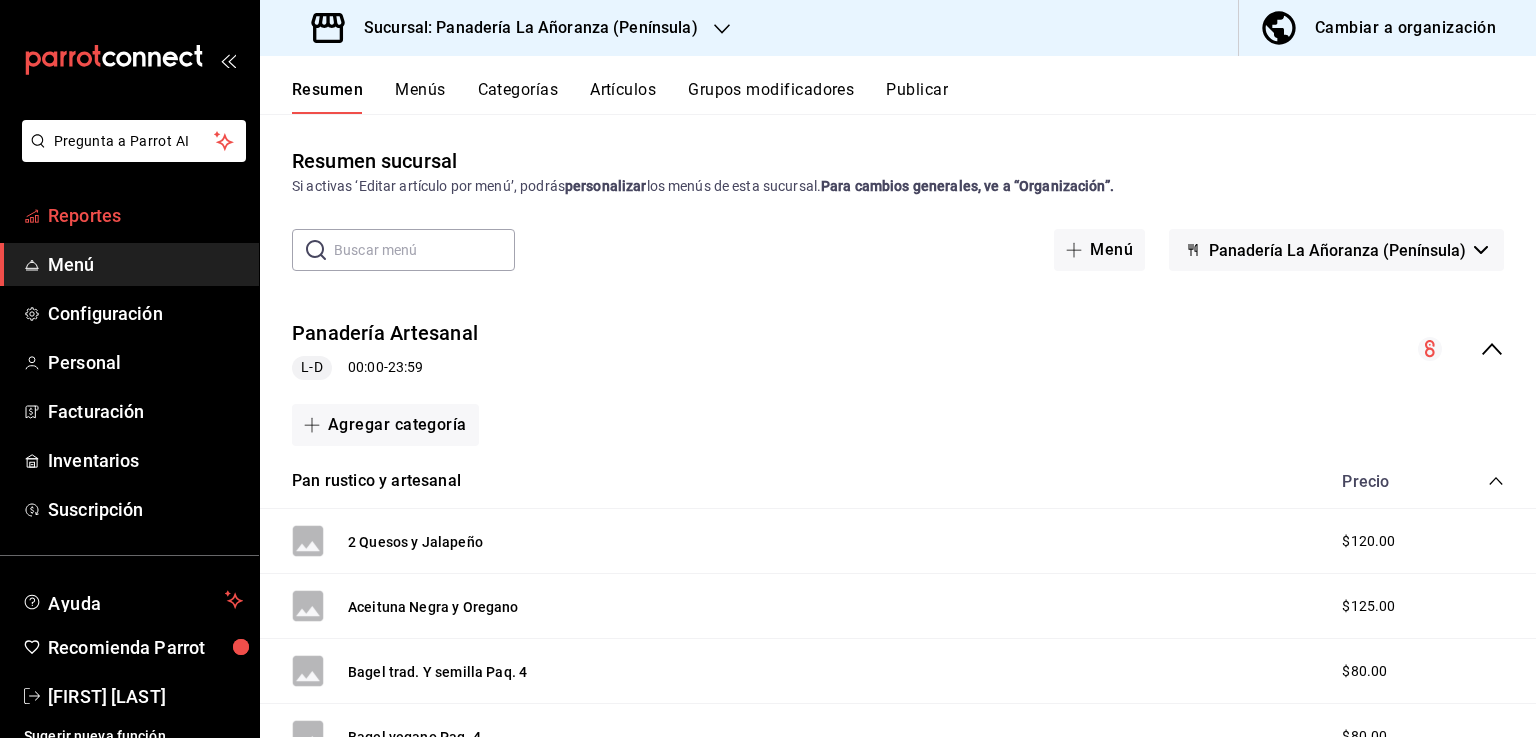click on "Reportes" at bounding box center [145, 215] 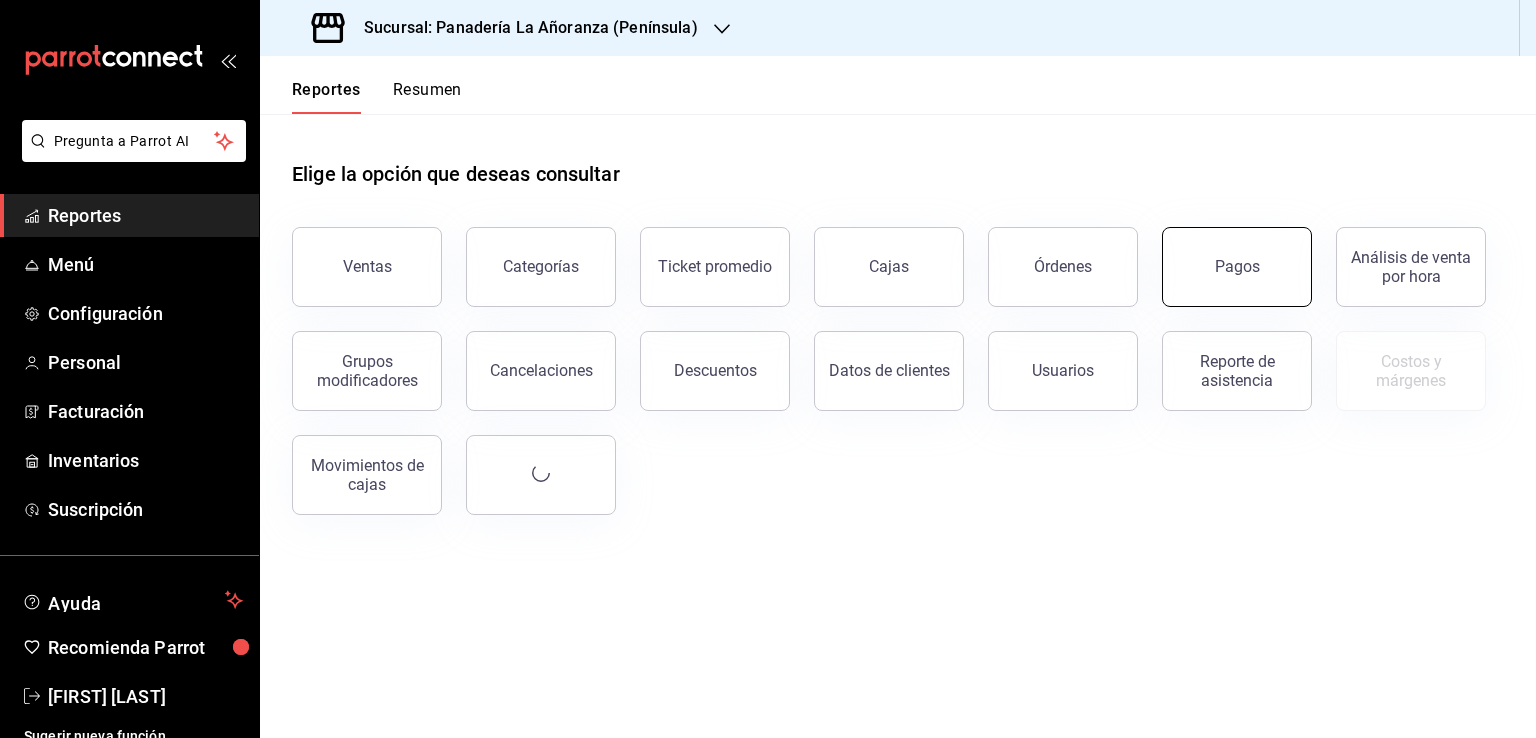 click on "Pagos" at bounding box center (1237, 267) 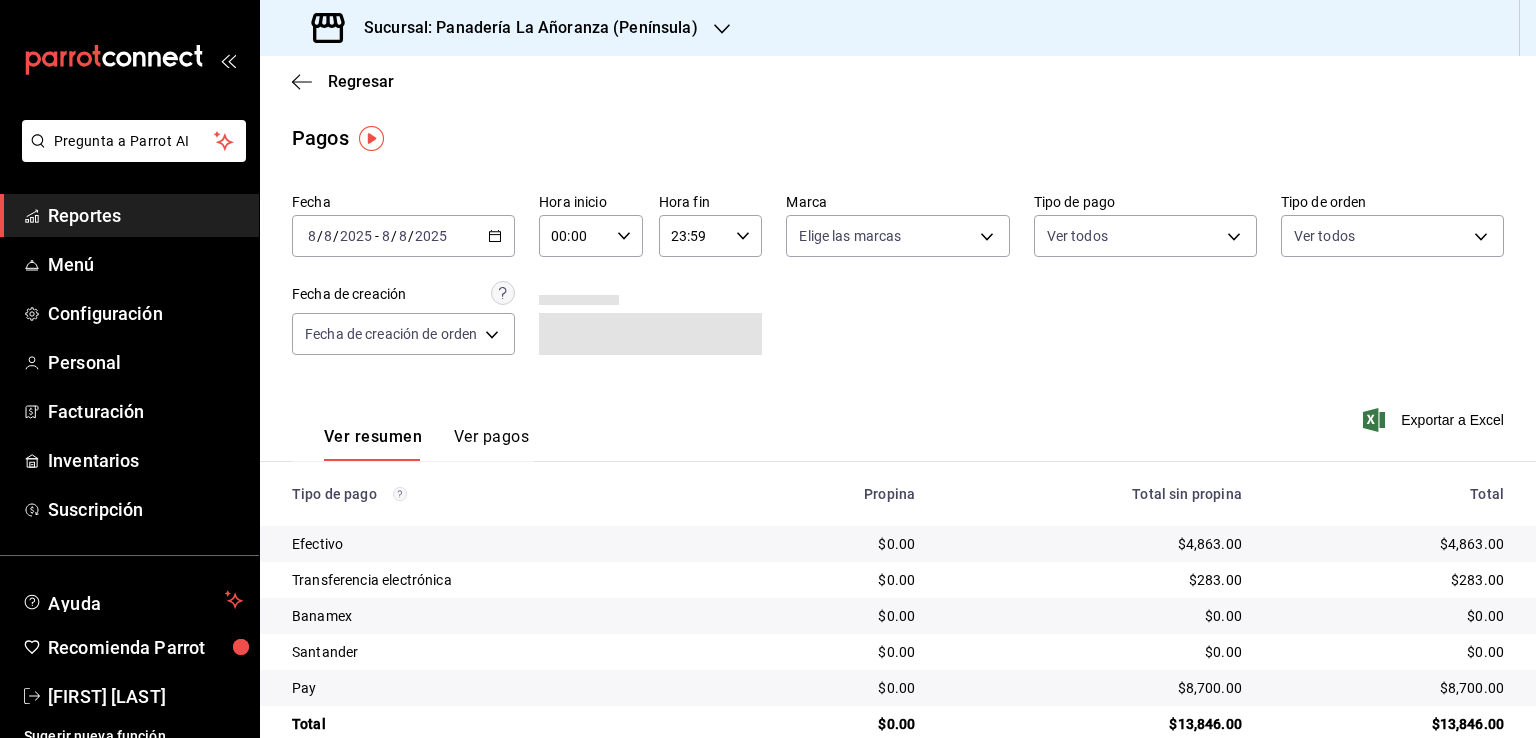 click on "Reportes" at bounding box center [145, 215] 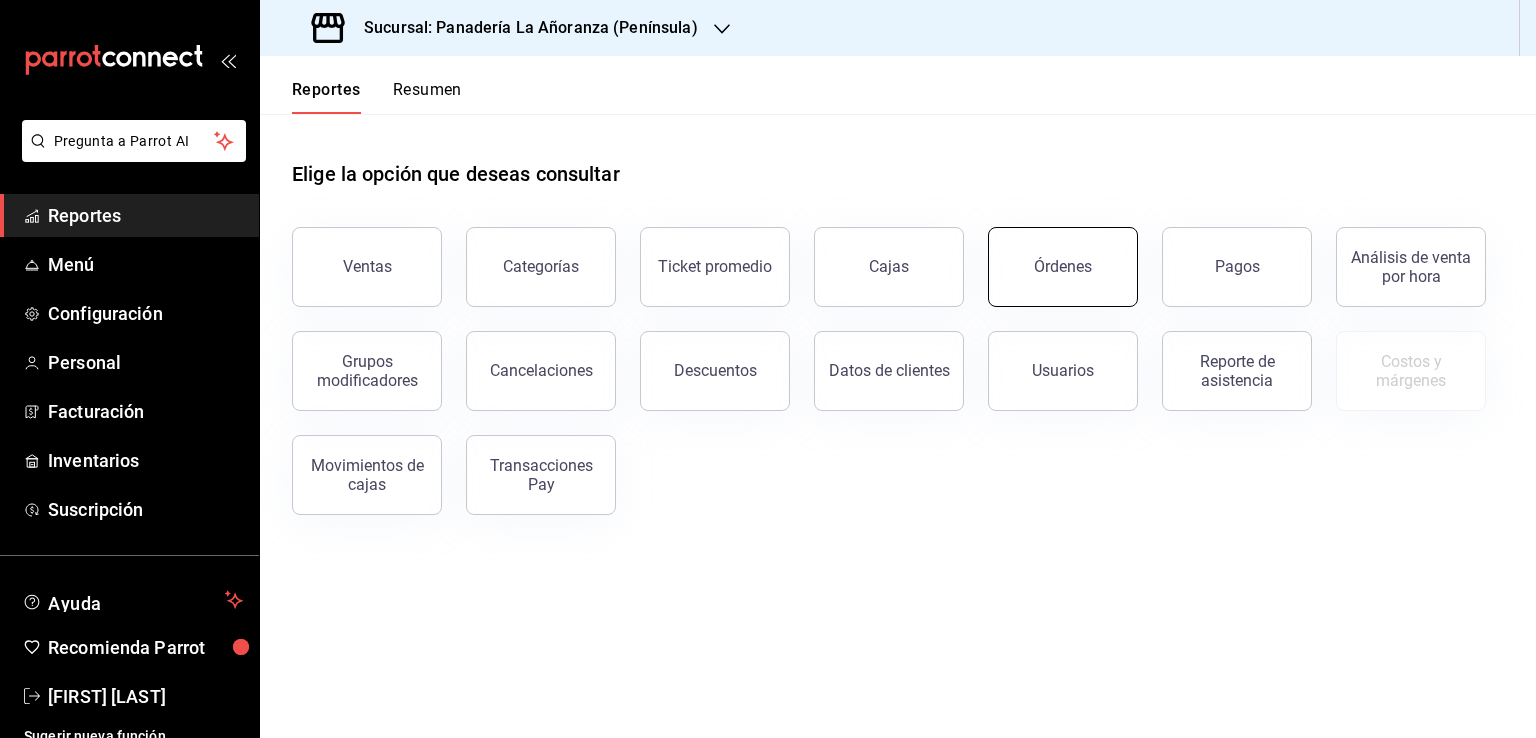 click on "Órdenes" at bounding box center (1063, 267) 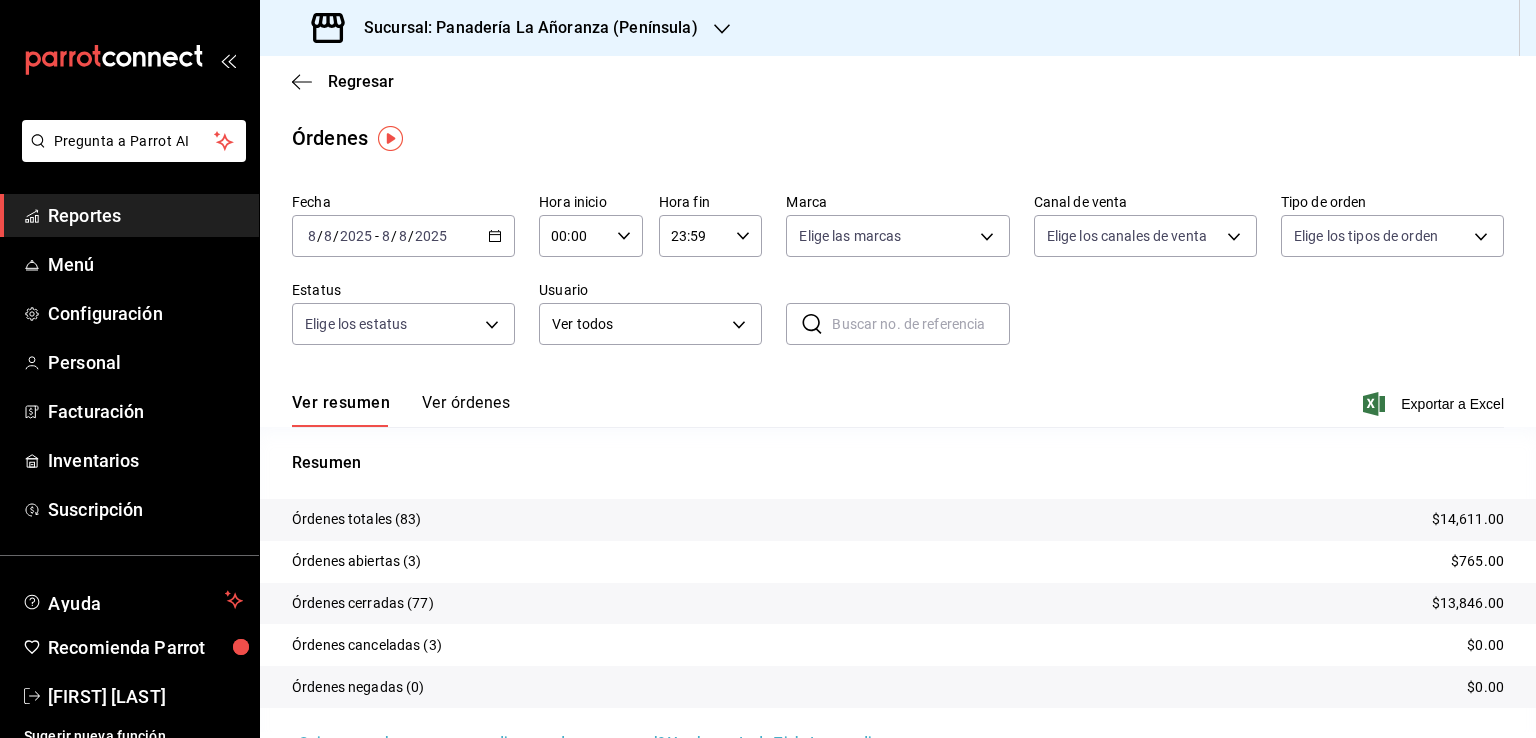 click 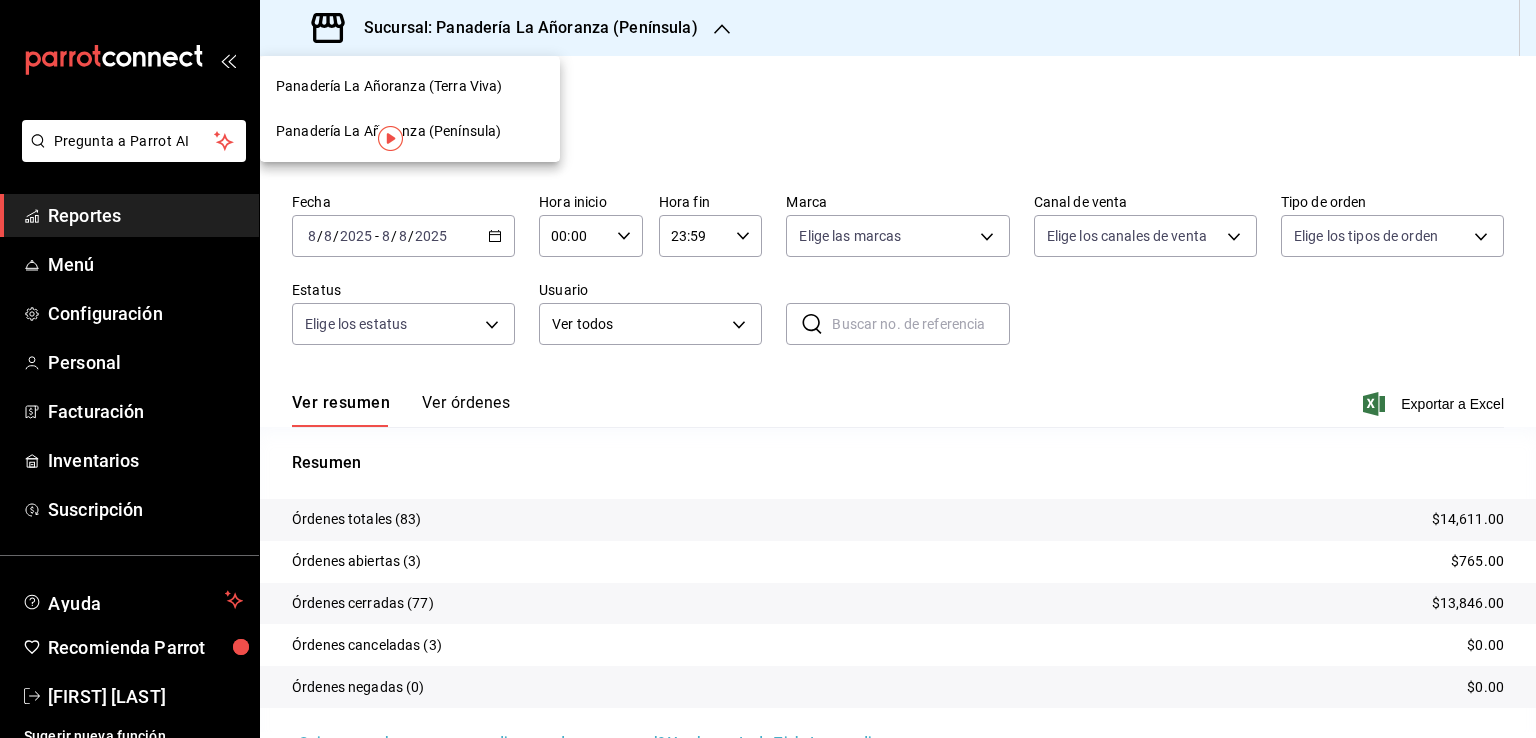 click on "Panadería La Añoranza (Terra Viva)" at bounding box center (410, 86) 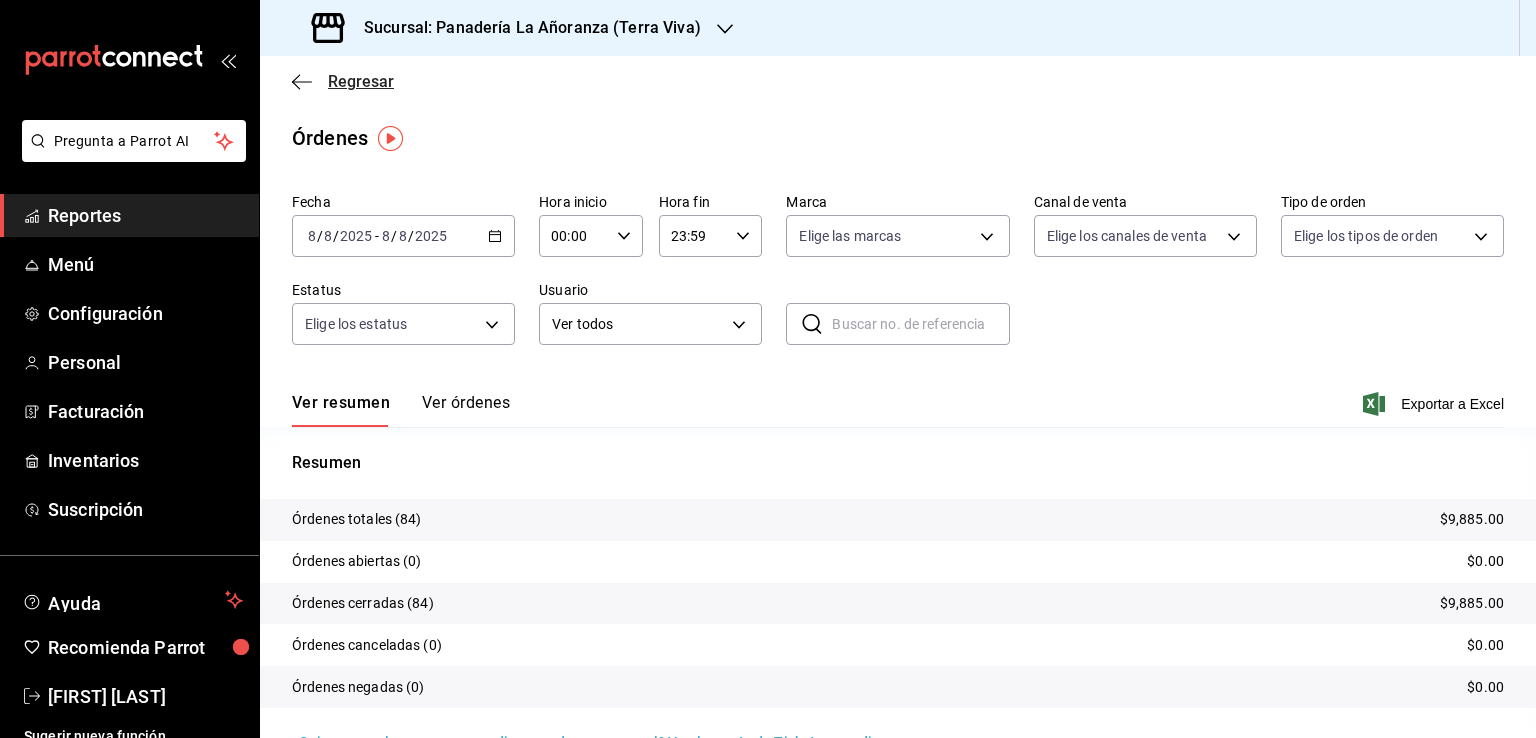click 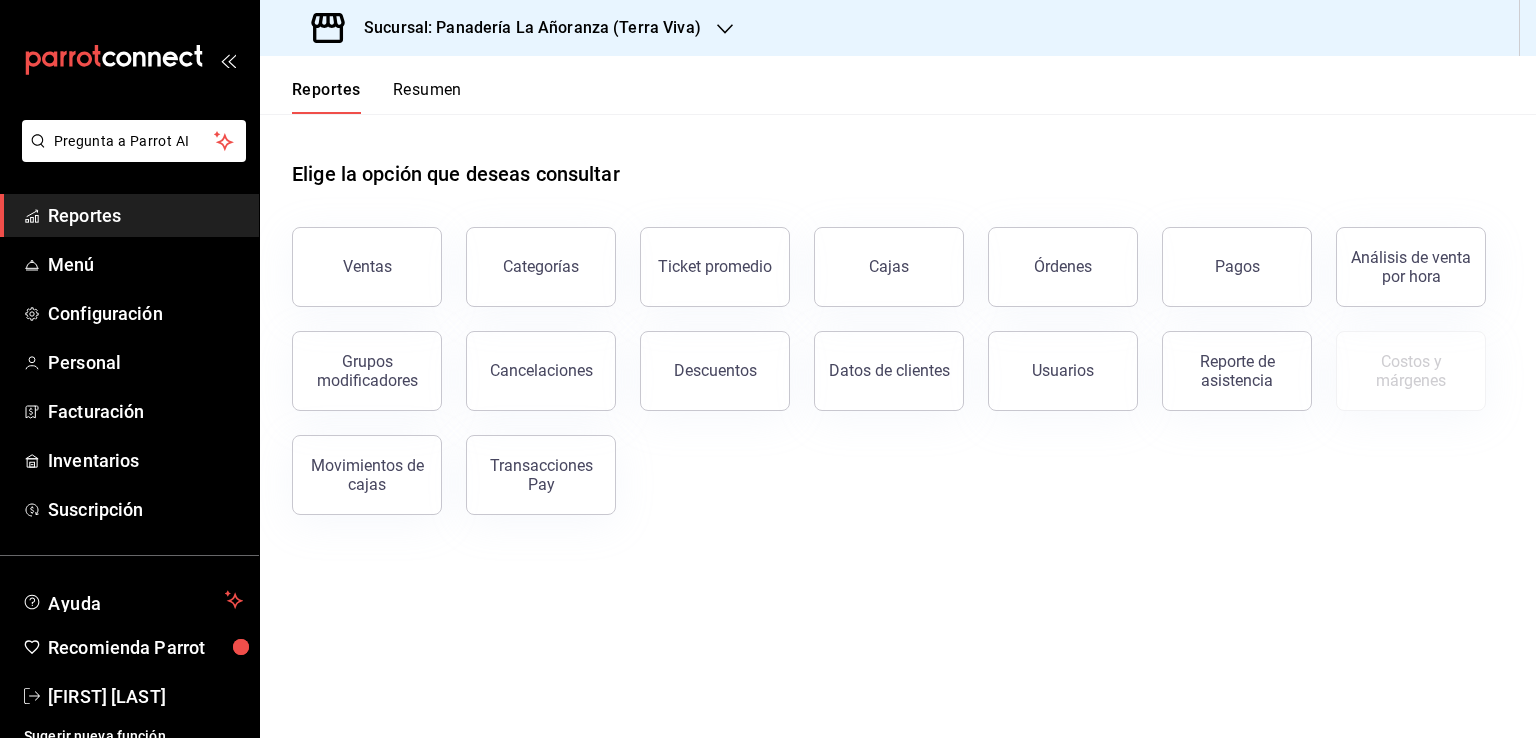 click on "Resumen" at bounding box center [427, 97] 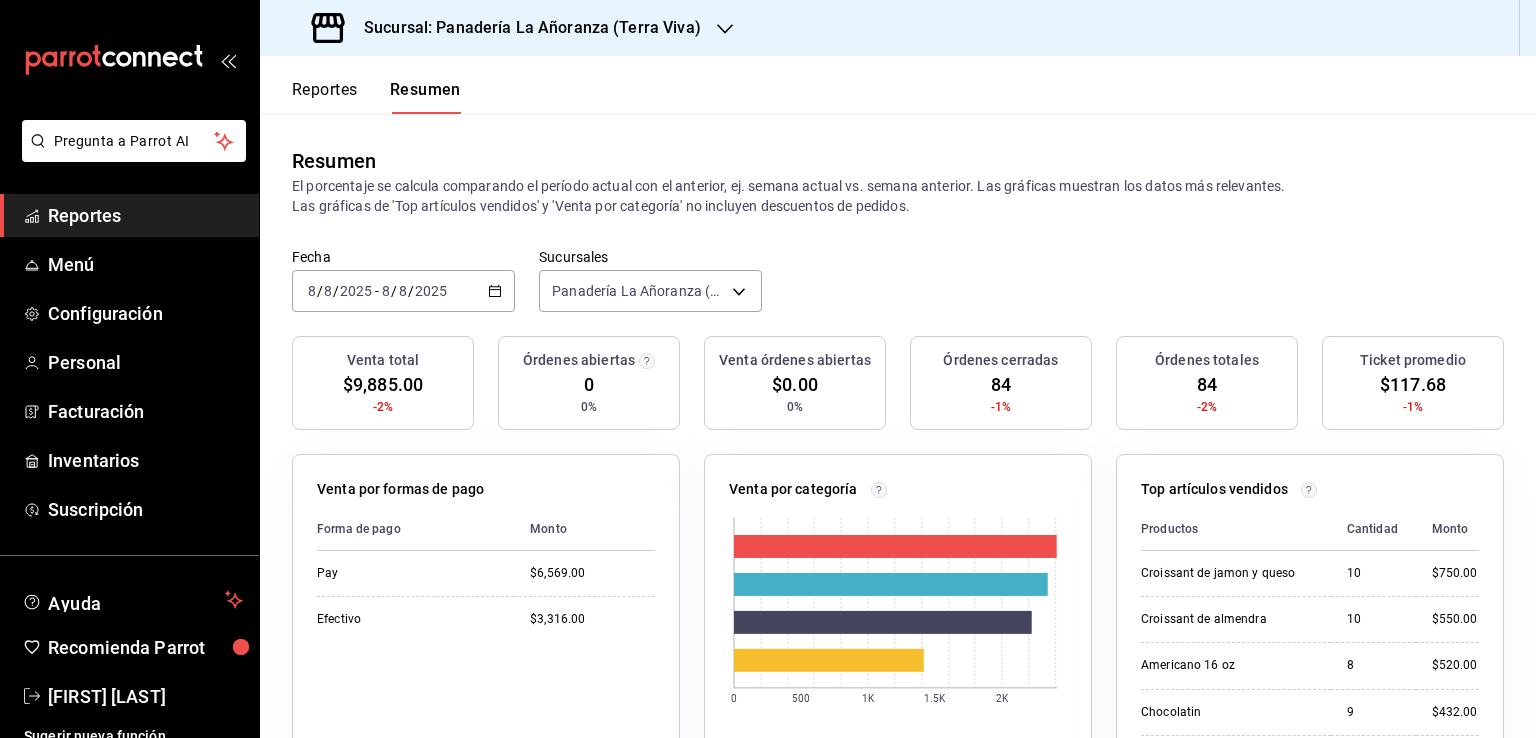 click 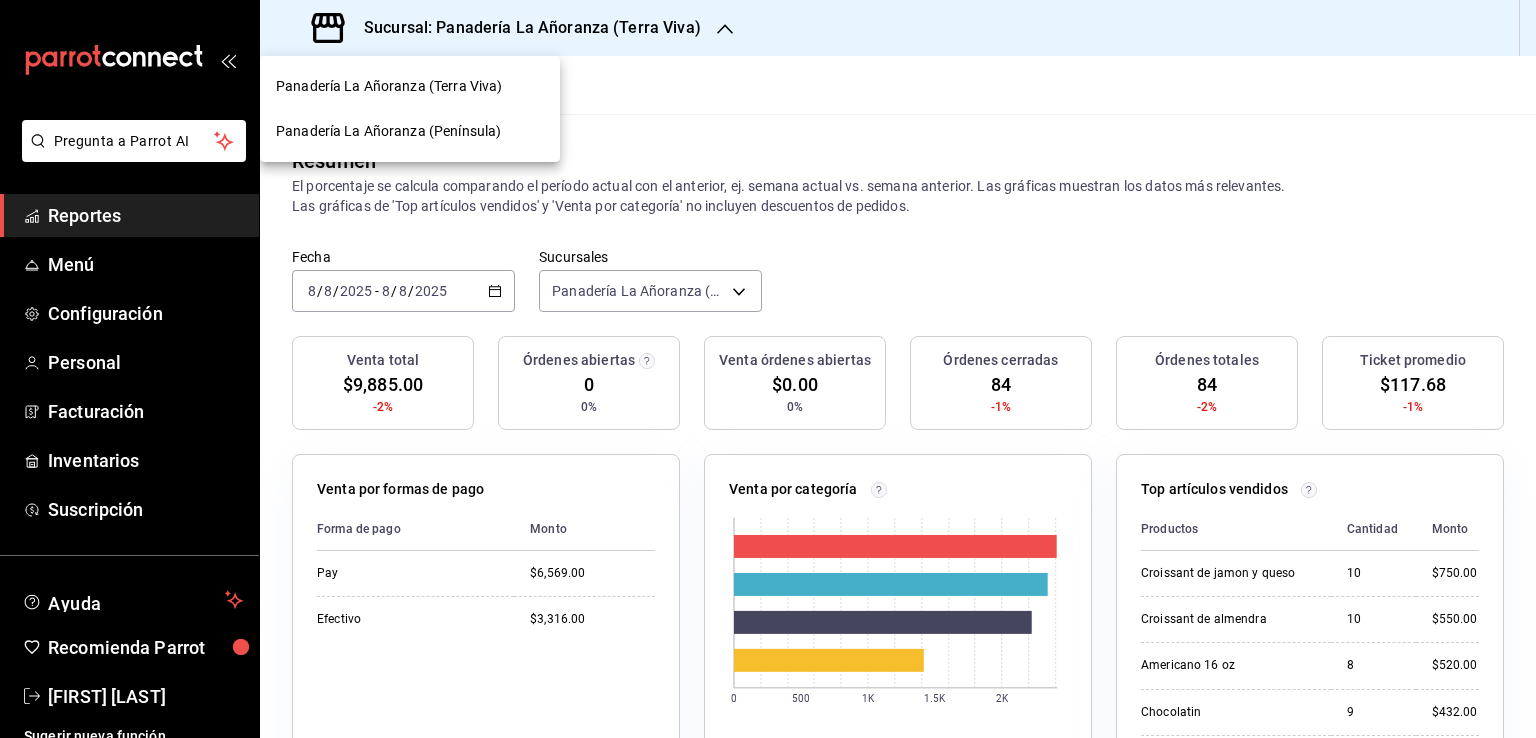 click on "Panadería La Añoranza (Península)" at bounding box center [388, 131] 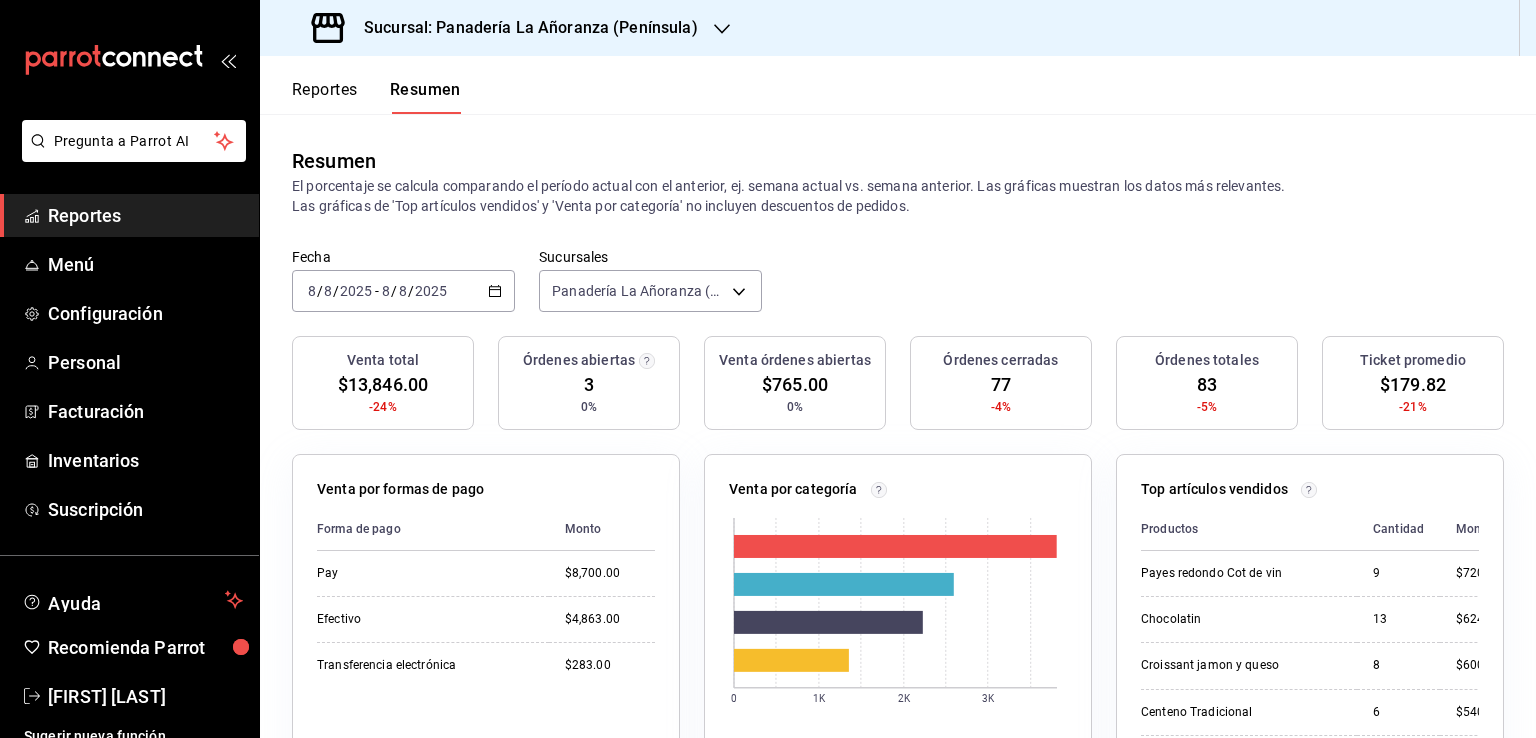 click on "Reportes" at bounding box center (145, 215) 